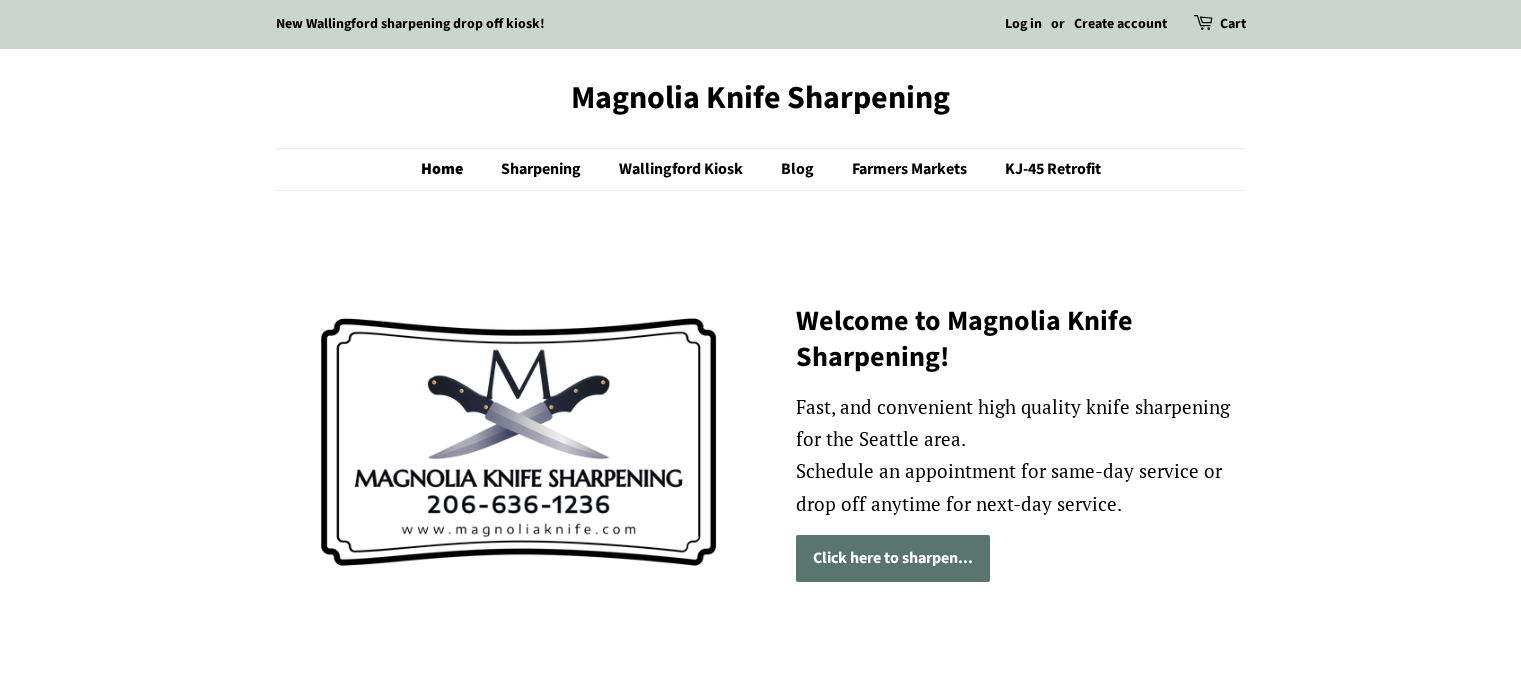 scroll, scrollTop: 0, scrollLeft: 0, axis: both 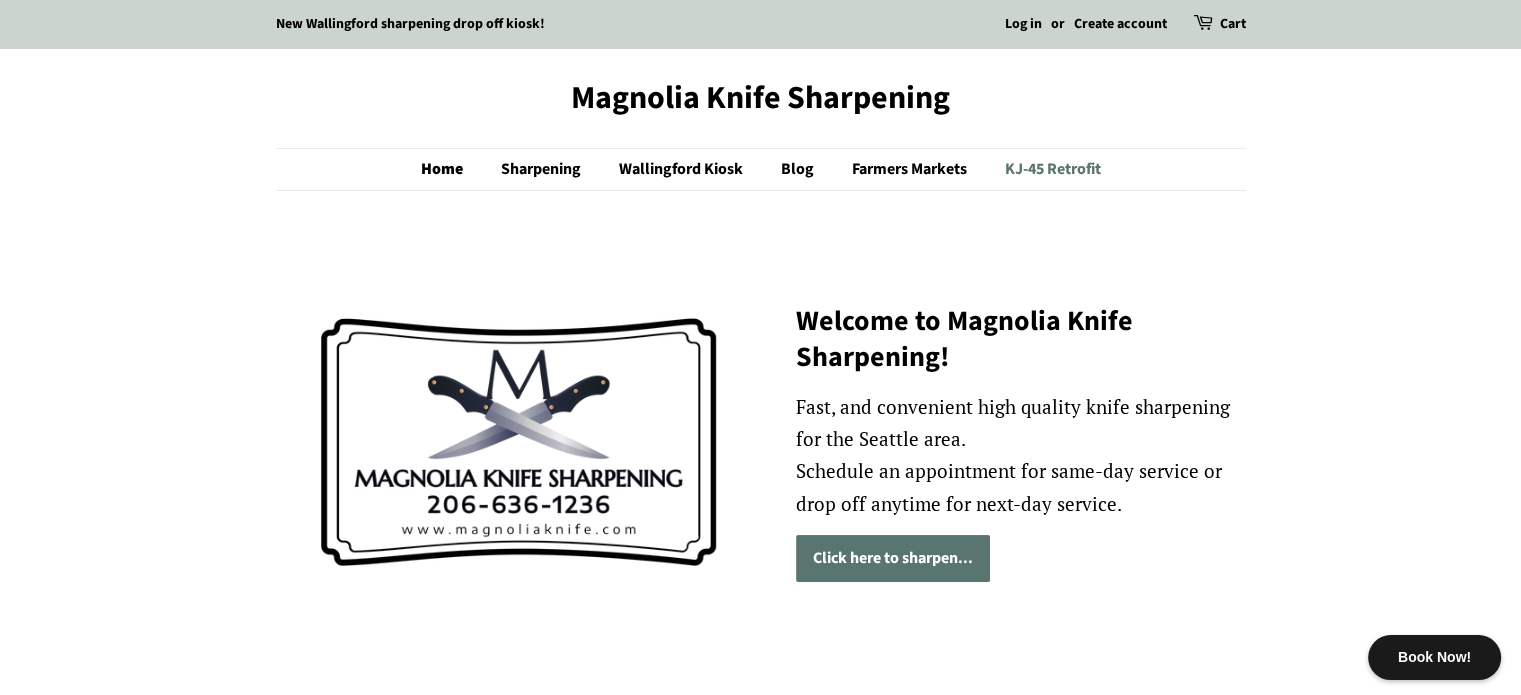 click on "KJ-45 Retrofit" at bounding box center [1045, 169] 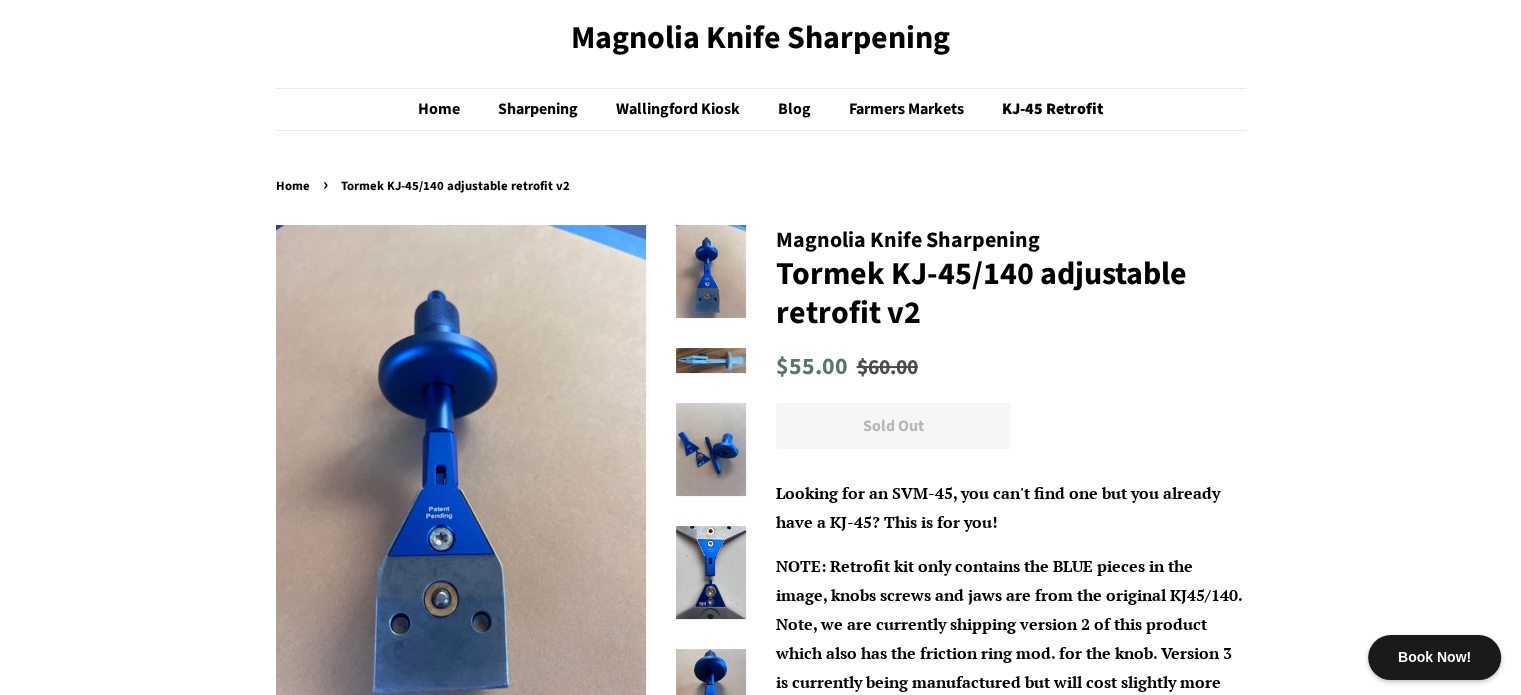 scroll, scrollTop: 0, scrollLeft: 0, axis: both 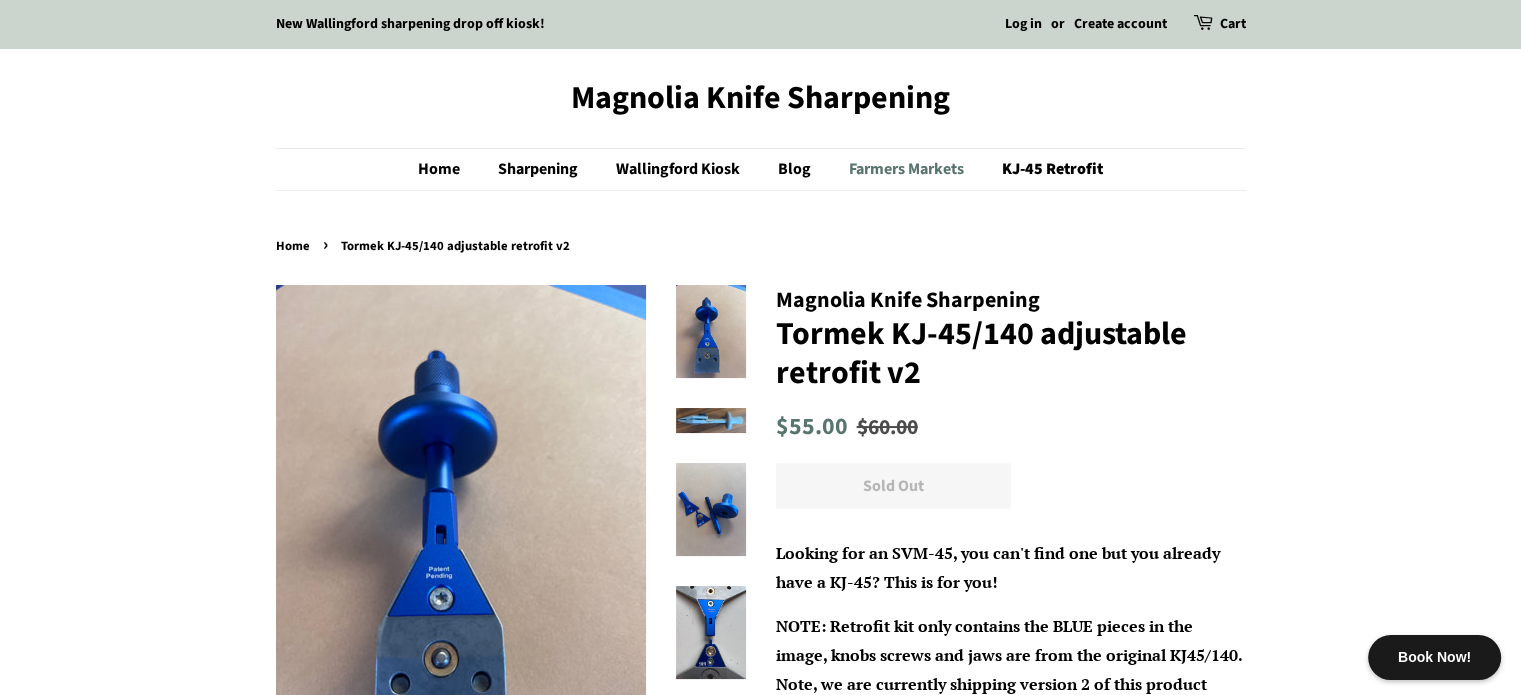 click on "Farmers Markets" at bounding box center [909, 169] 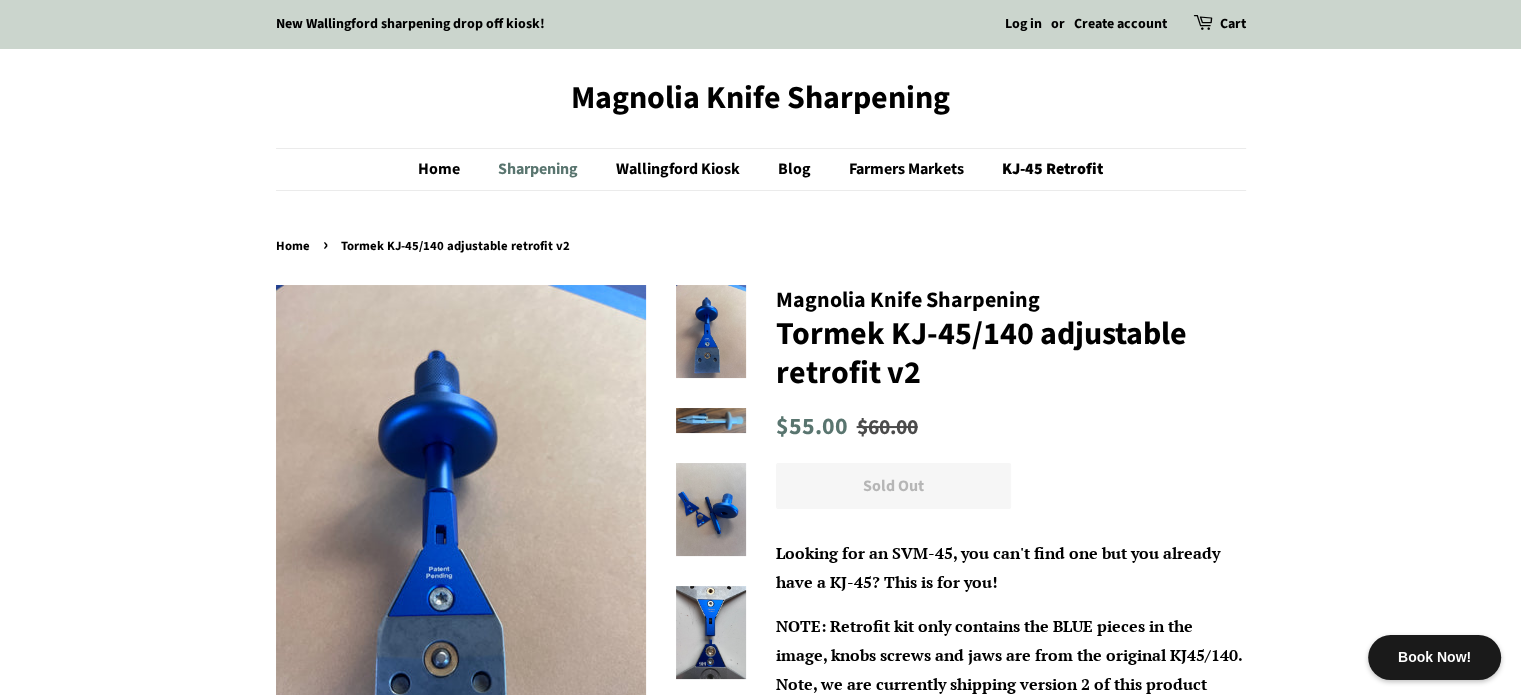click on "Sharpening" at bounding box center (540, 169) 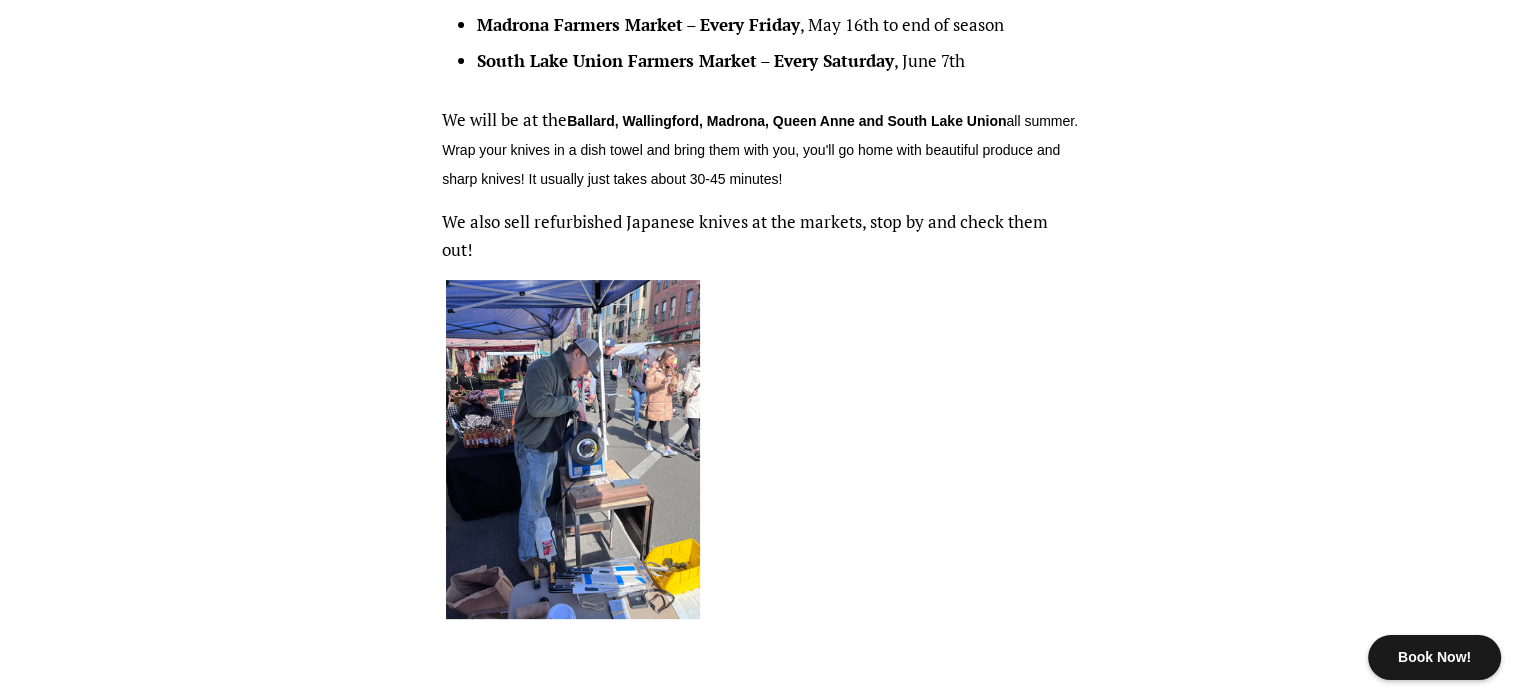 scroll, scrollTop: 0, scrollLeft: 0, axis: both 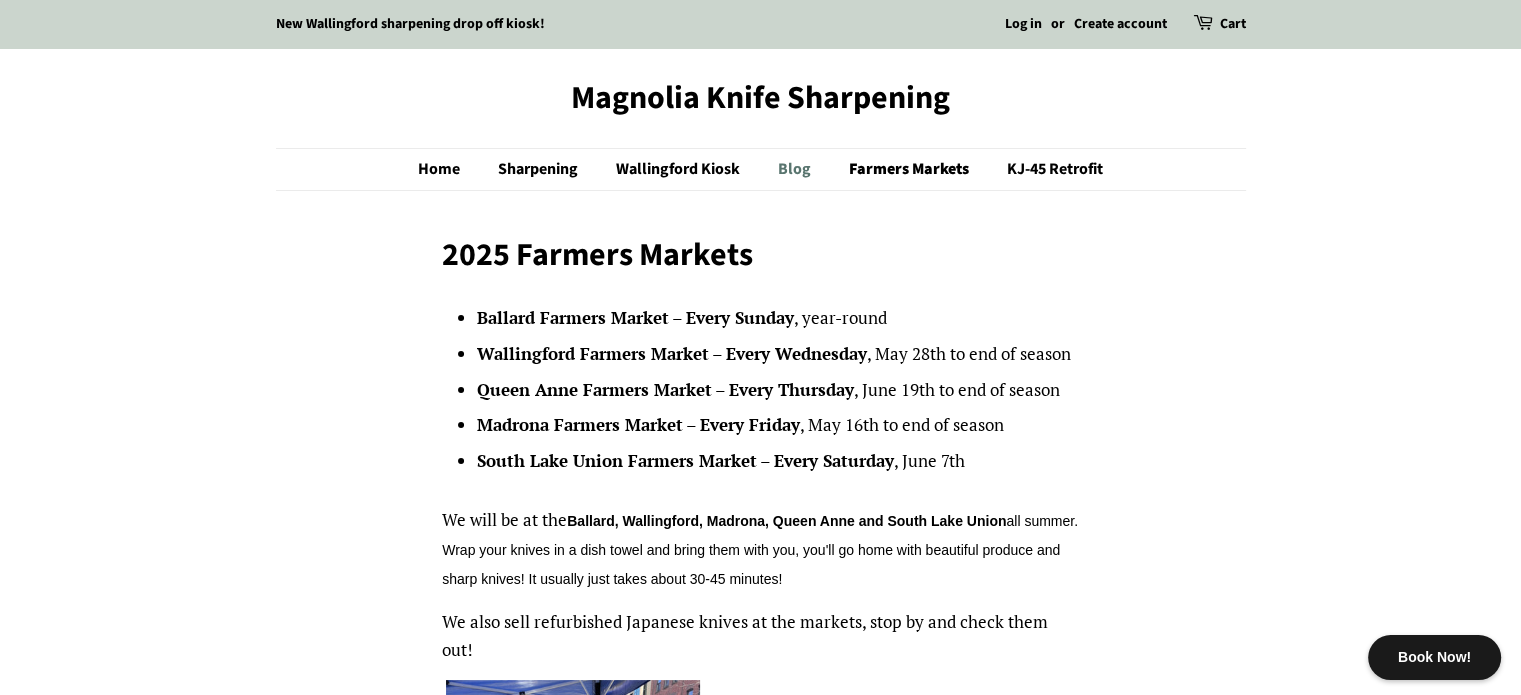 click on "Blog" at bounding box center (797, 169) 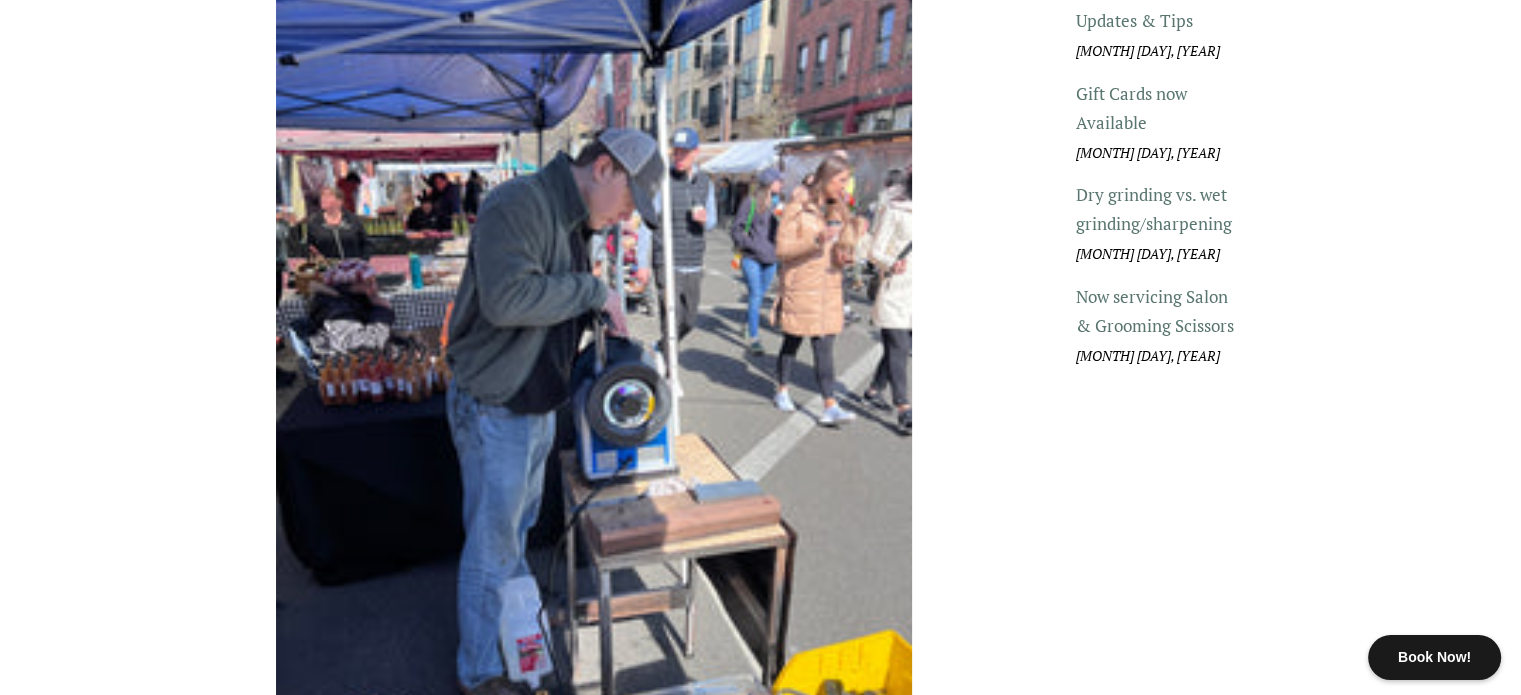scroll, scrollTop: 0, scrollLeft: 0, axis: both 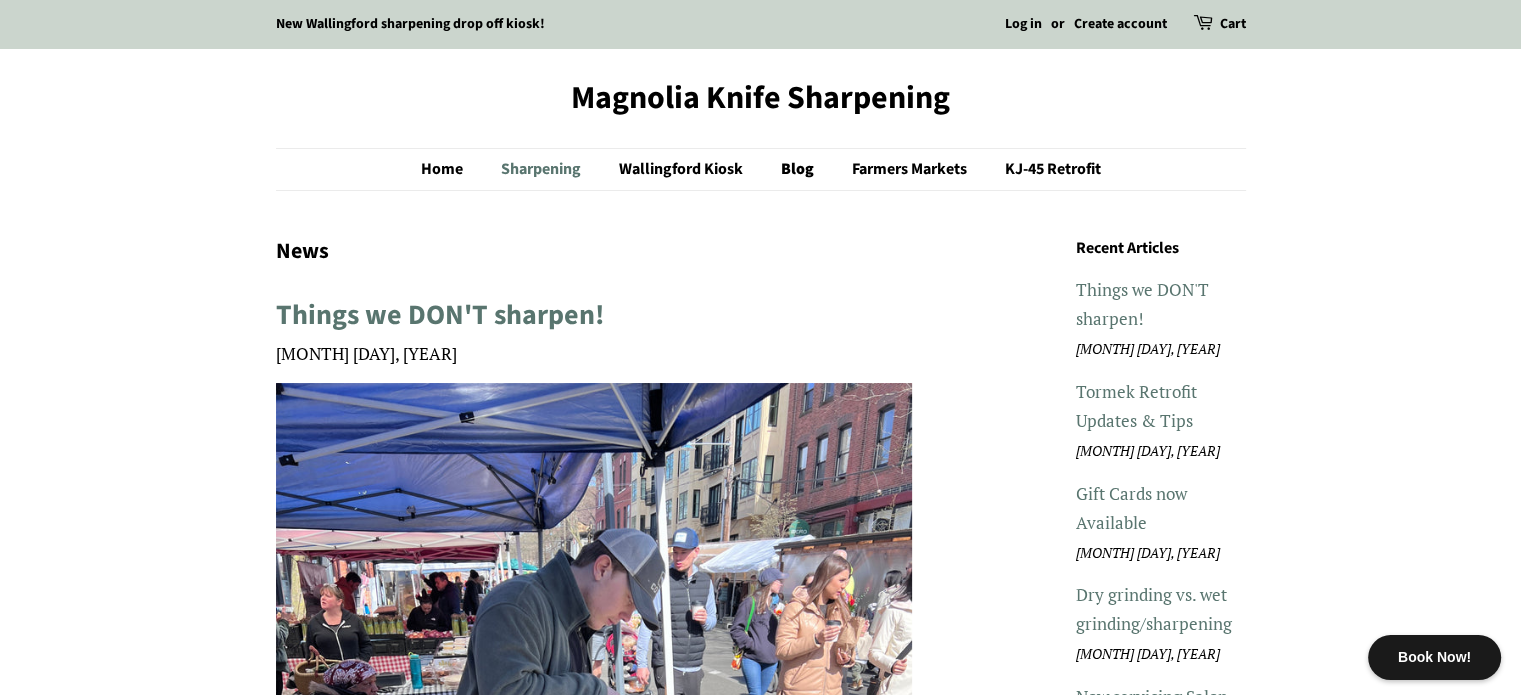click on "Sharpening" at bounding box center [543, 169] 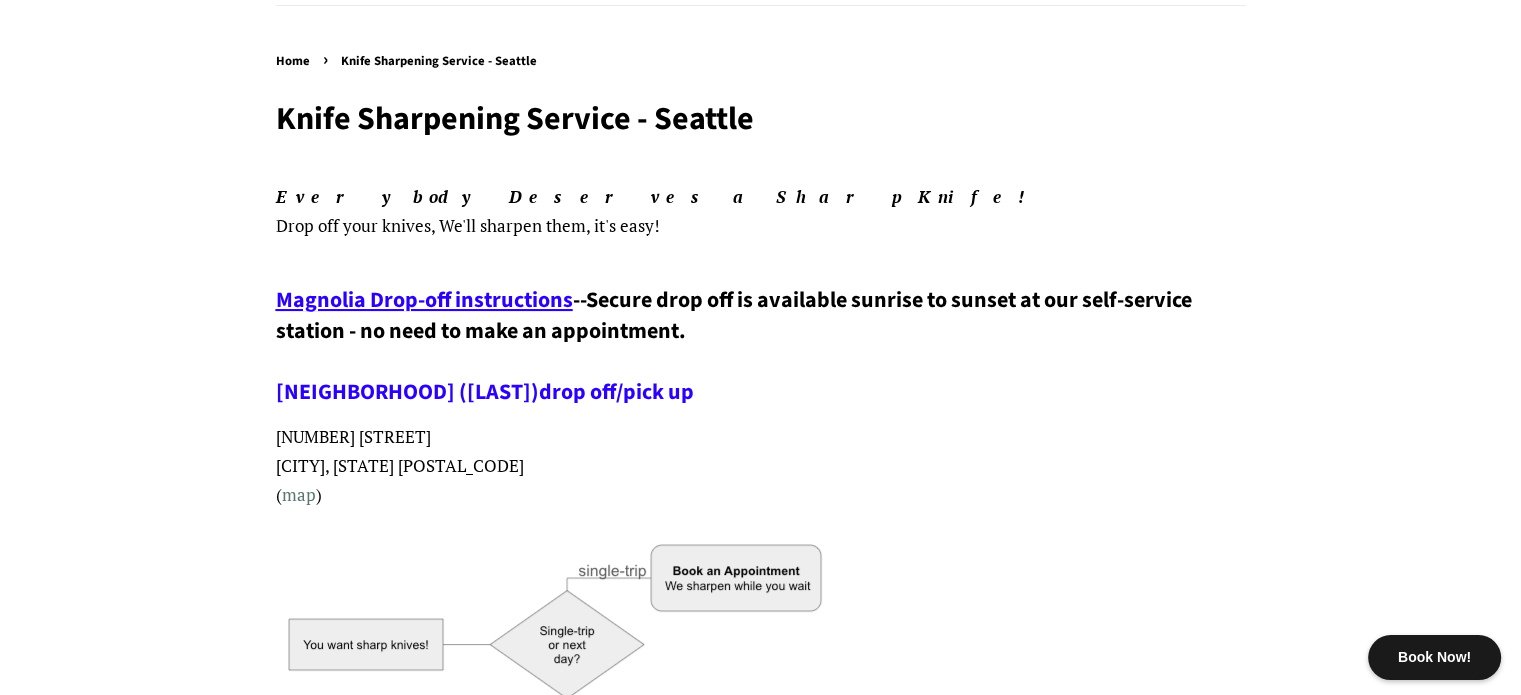 scroll, scrollTop: 0, scrollLeft: 0, axis: both 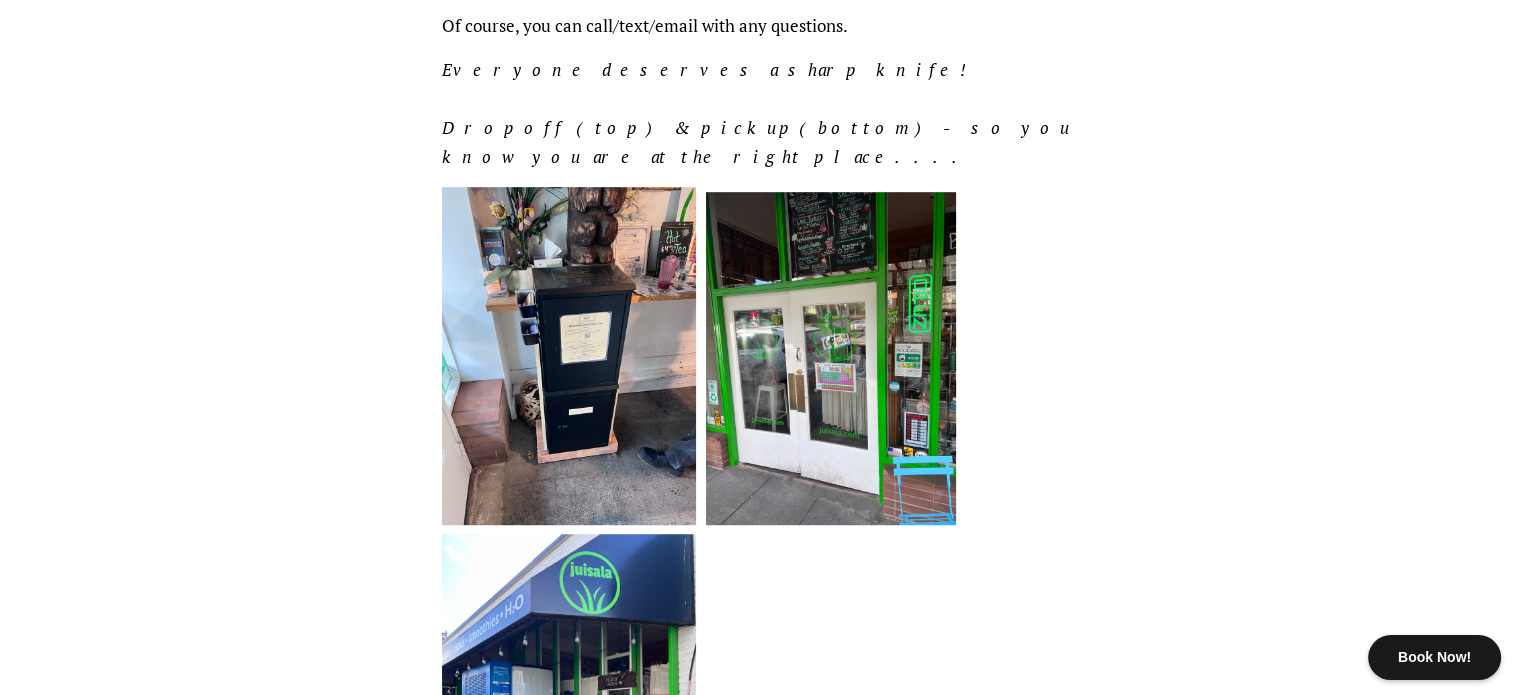 click at bounding box center (569, 356) 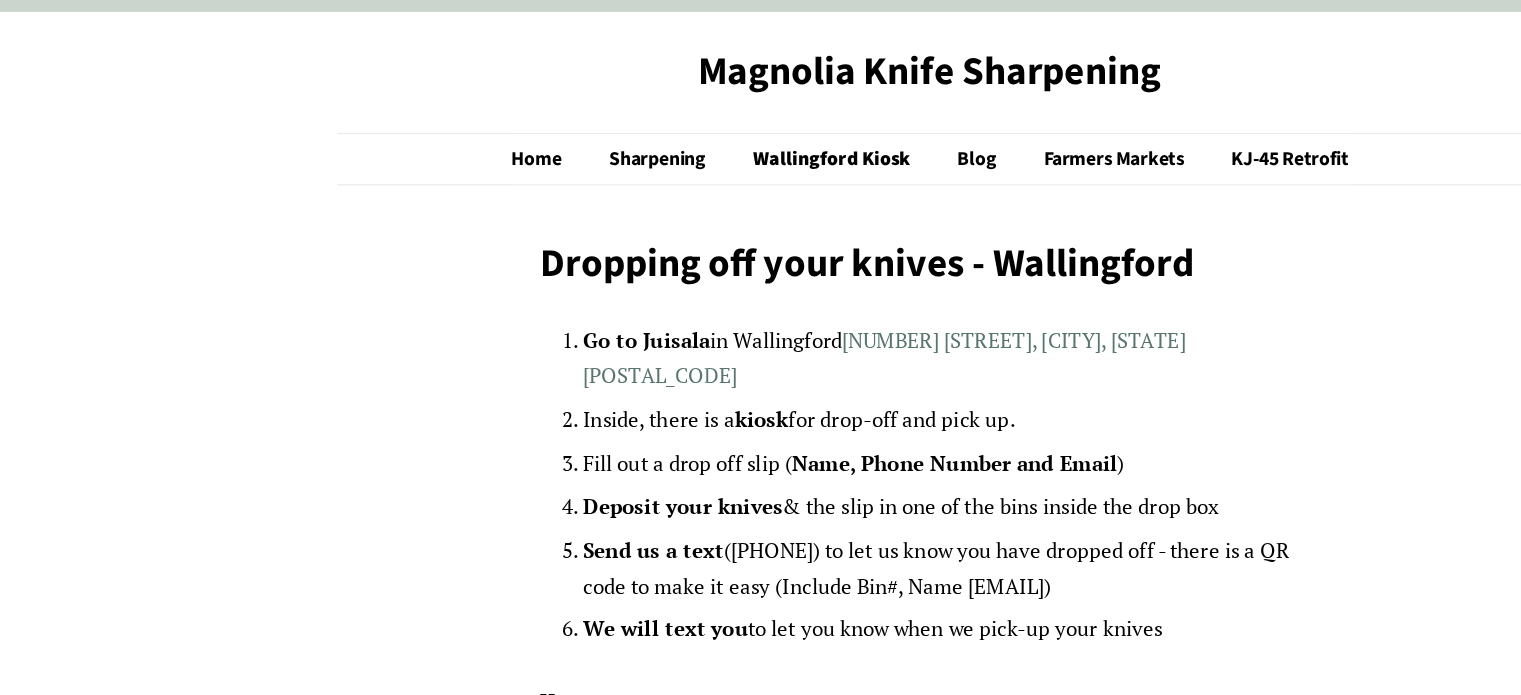 scroll, scrollTop: 0, scrollLeft: 0, axis: both 